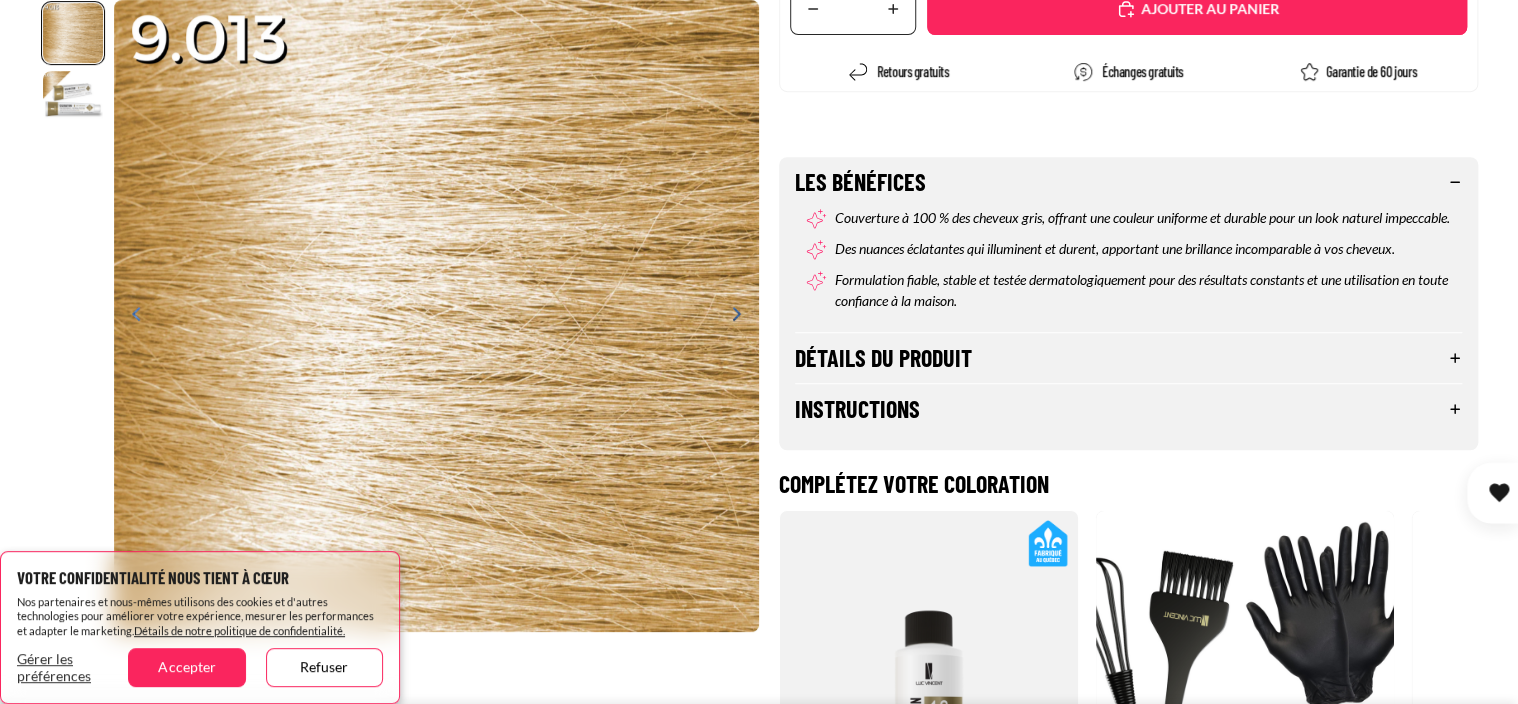 scroll, scrollTop: 400, scrollLeft: 0, axis: vertical 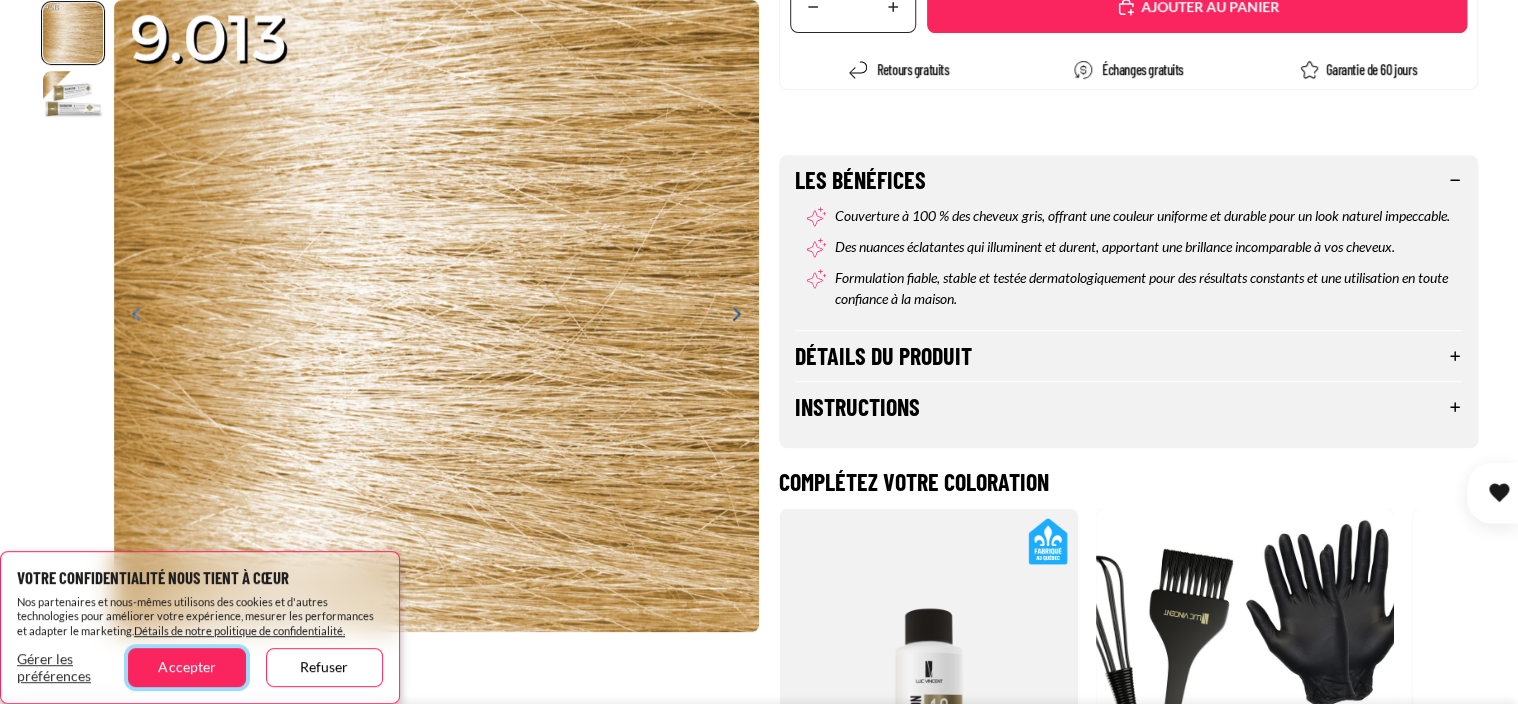 click on "Accepter" at bounding box center [186, 667] 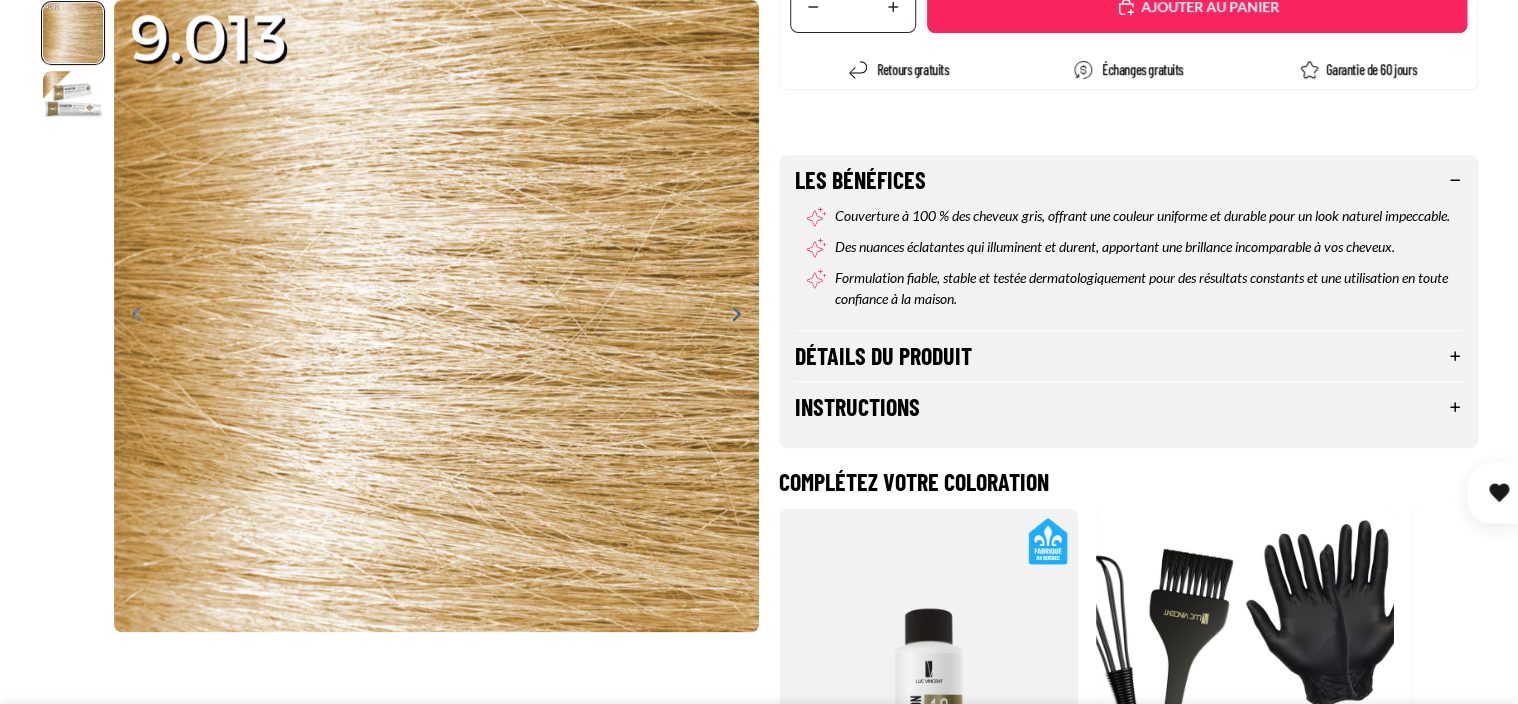 scroll, scrollTop: 0, scrollLeft: 315, axis: horizontal 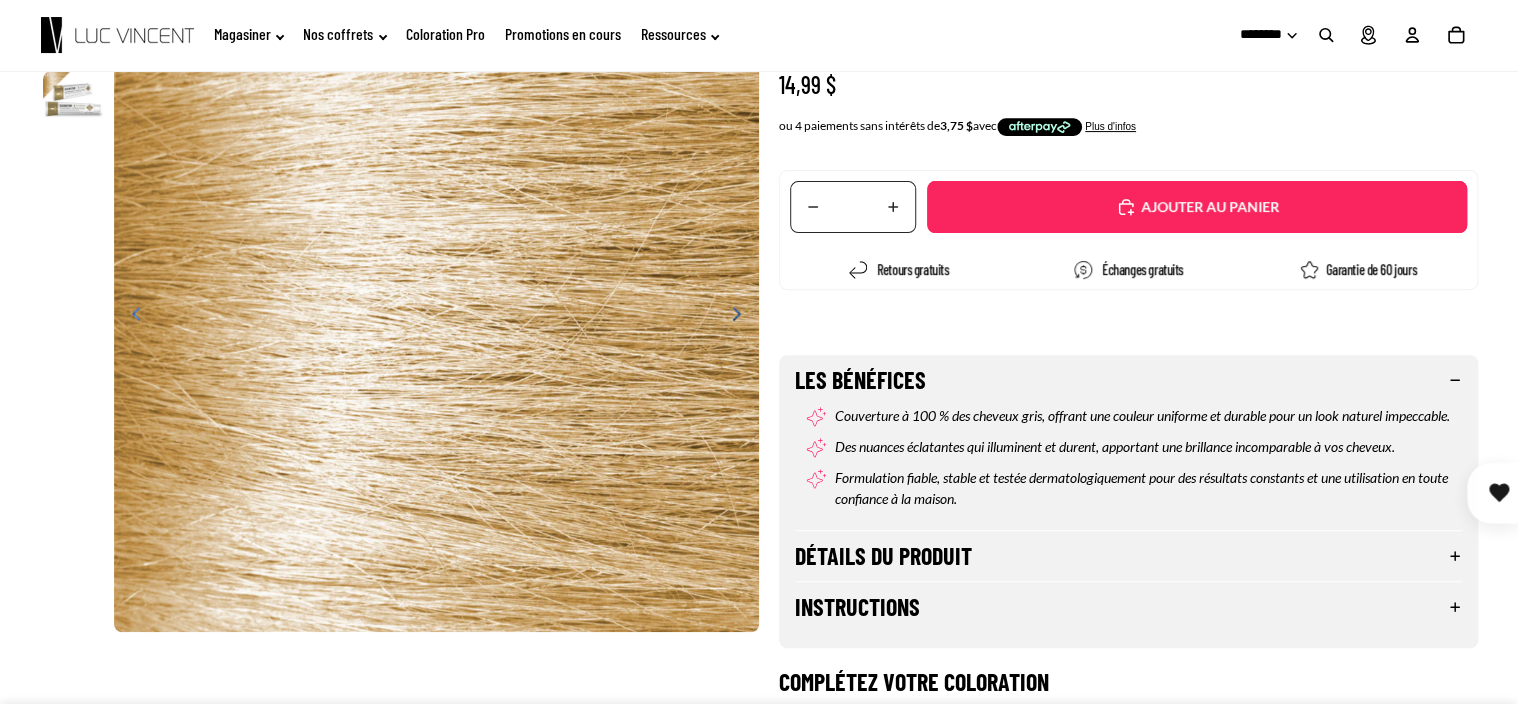 click on "Coloration Pro" 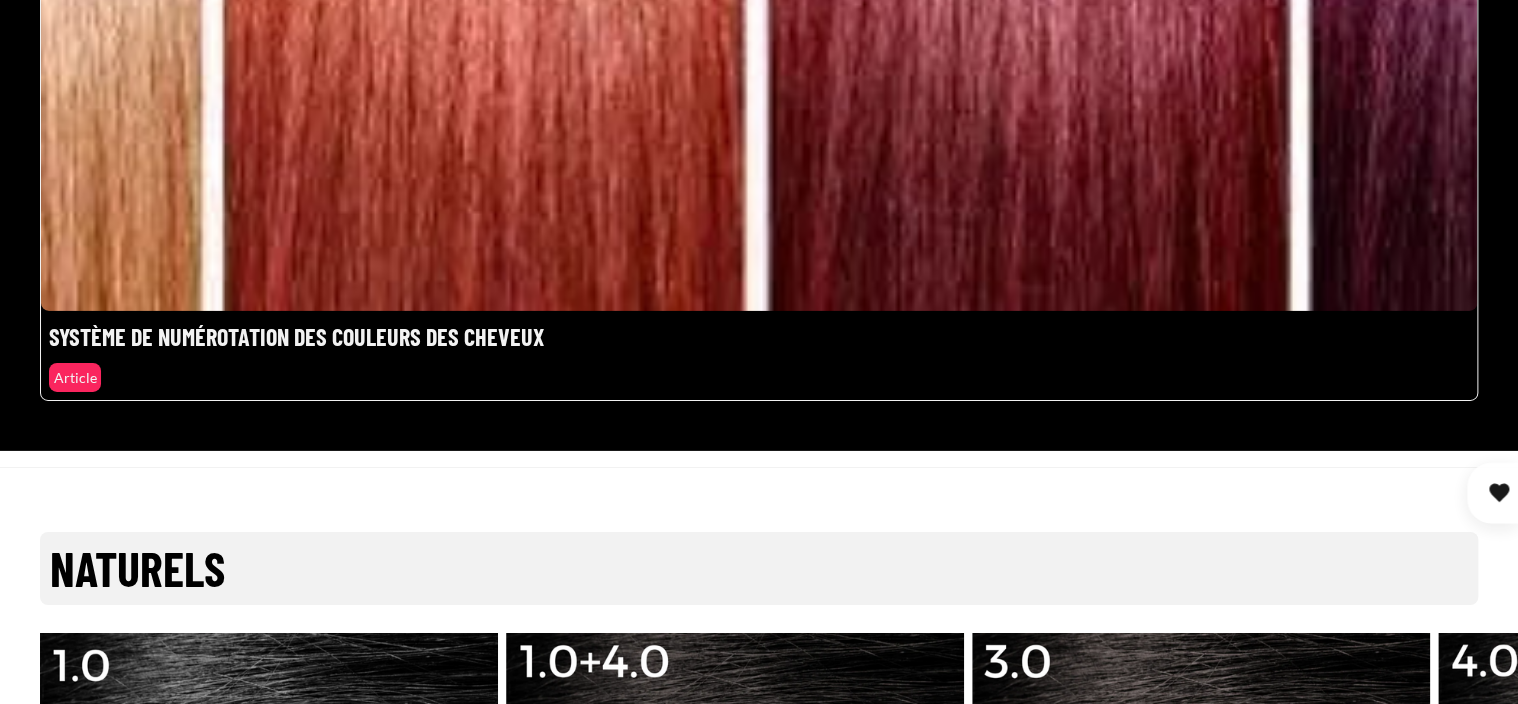 scroll, scrollTop: 3400, scrollLeft: 0, axis: vertical 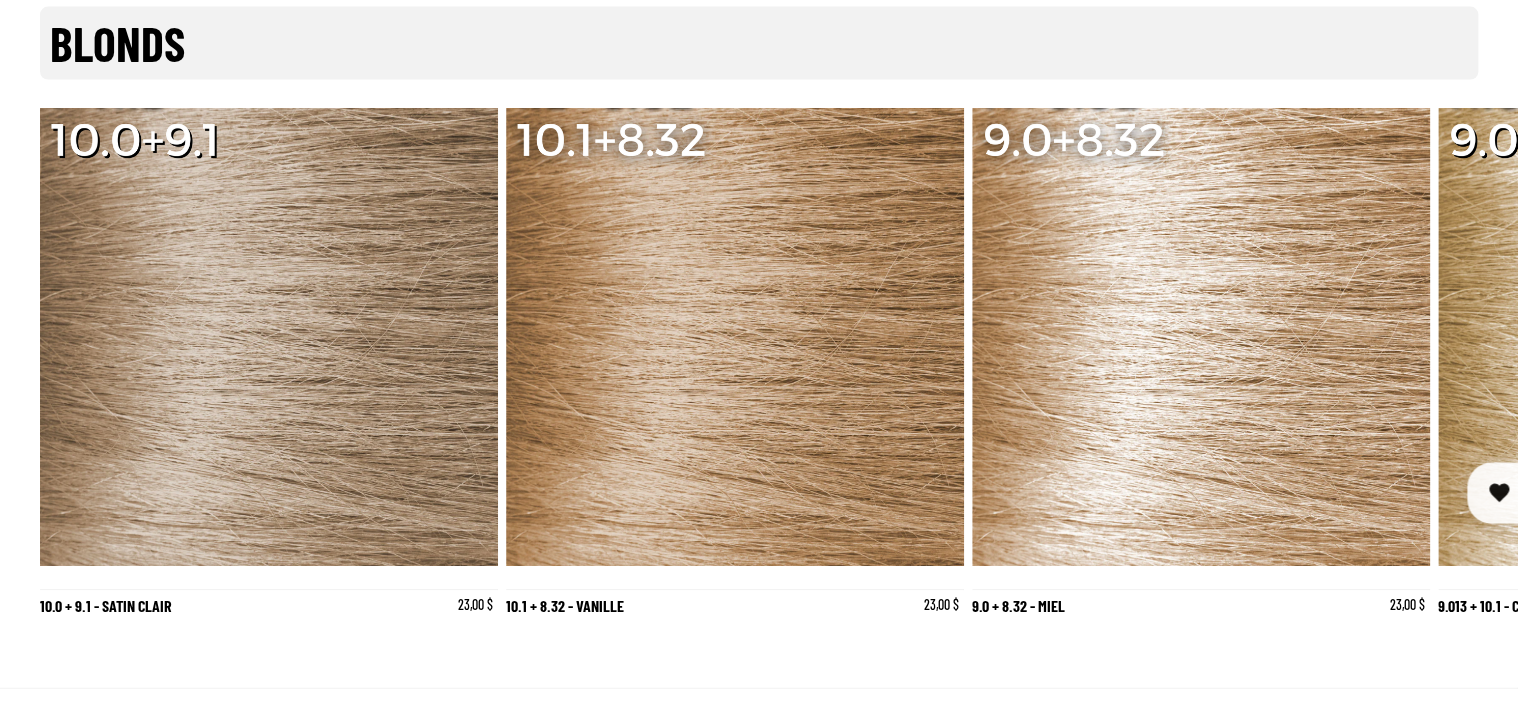 click at bounding box center [1454, 366] 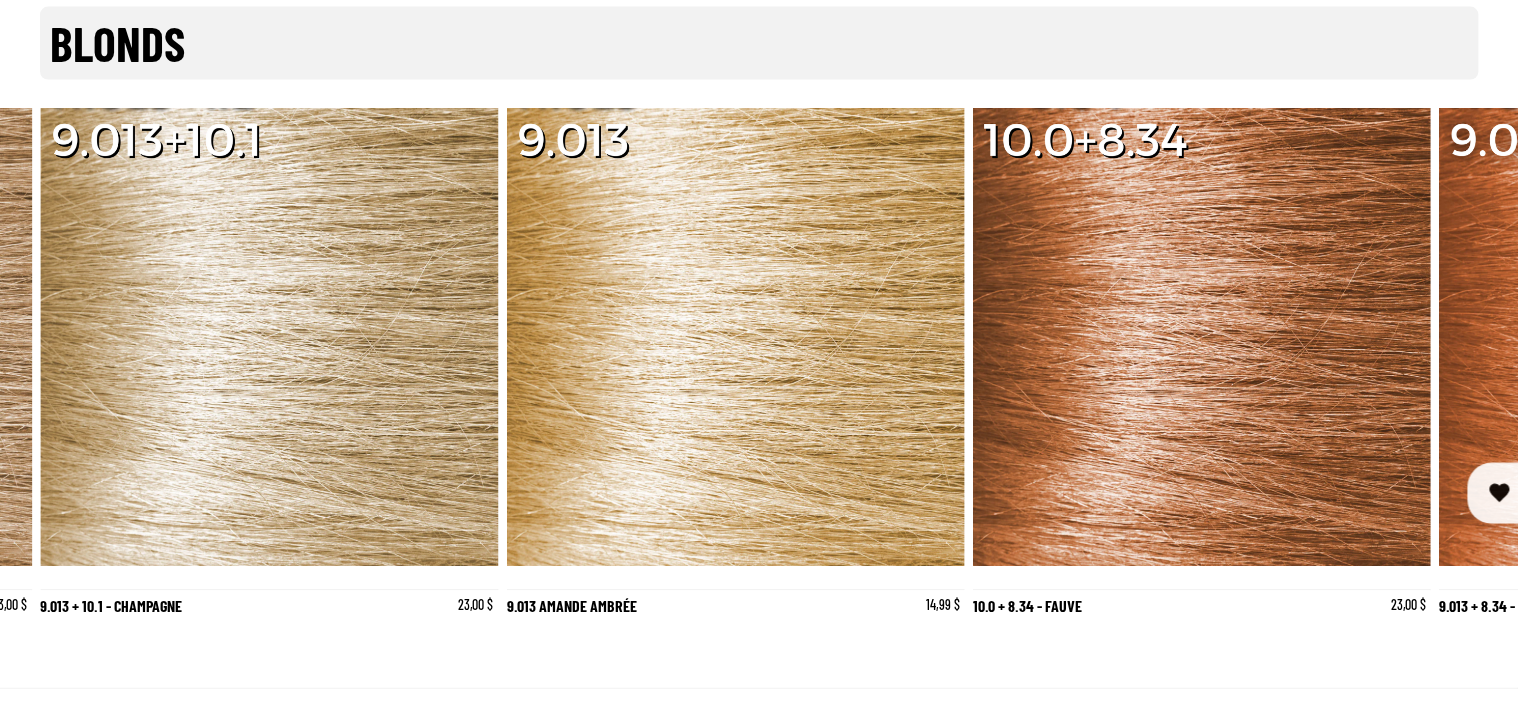scroll, scrollTop: 0, scrollLeft: 1397, axis: horizontal 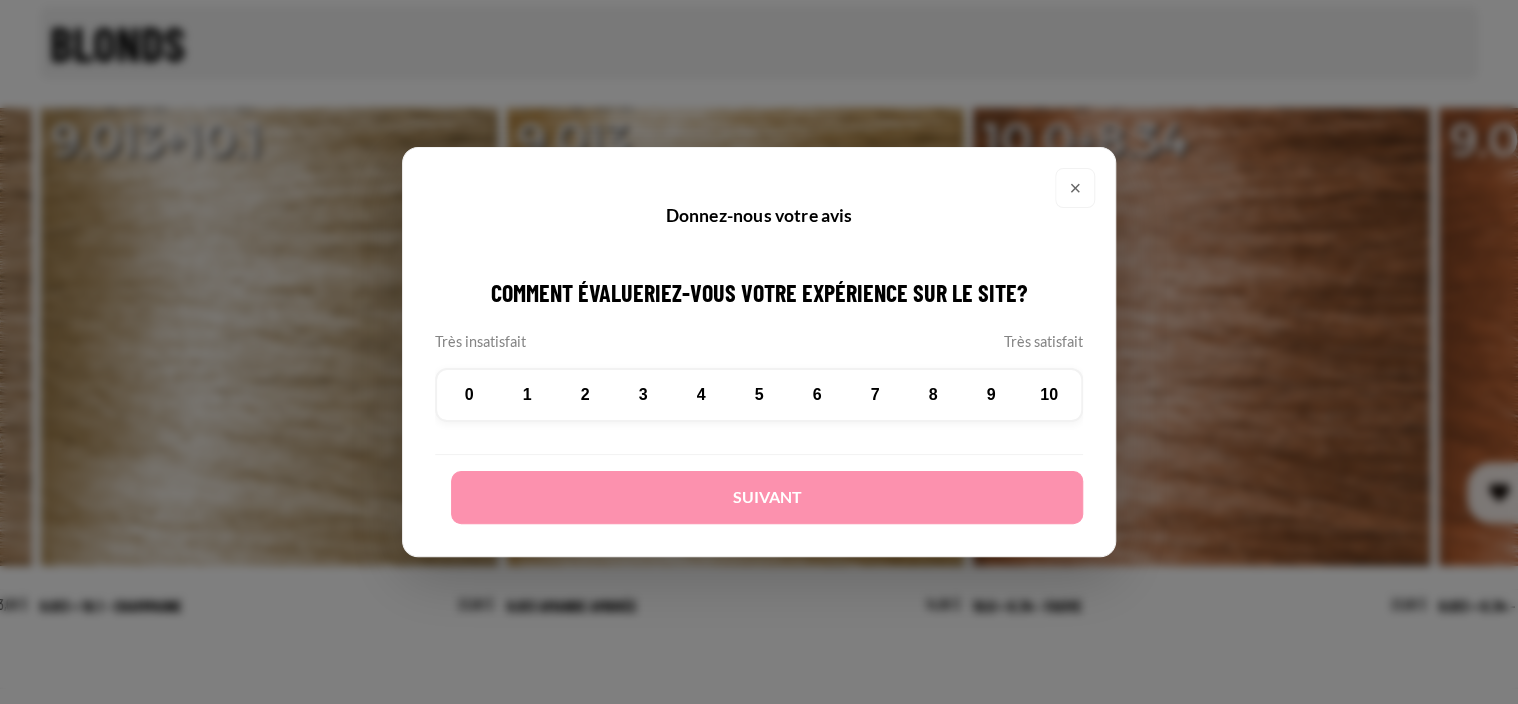 click on "×" at bounding box center [1075, 188] 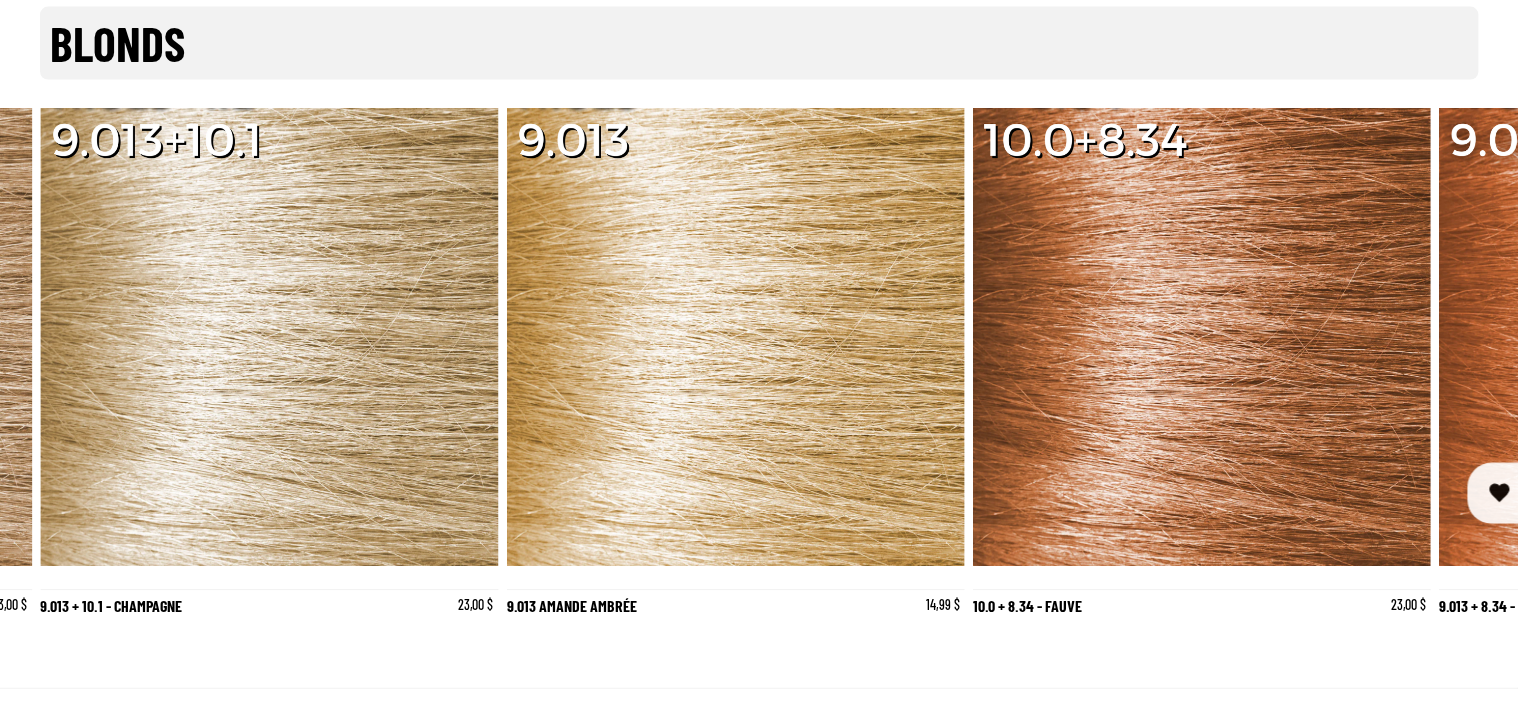 scroll, scrollTop: 0, scrollLeft: 0, axis: both 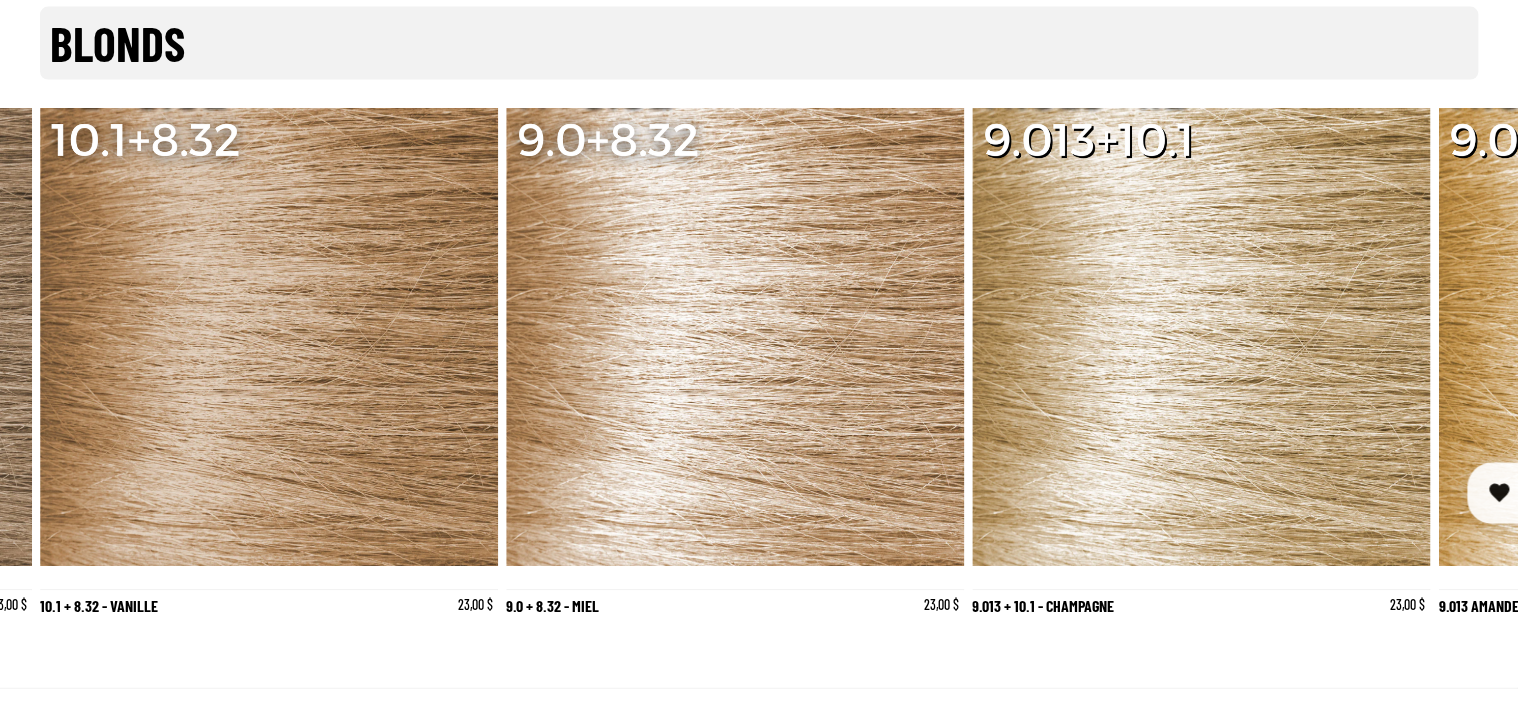 drag, startPoint x: 1051, startPoint y: 512, endPoint x: 352, endPoint y: 476, distance: 699.92645 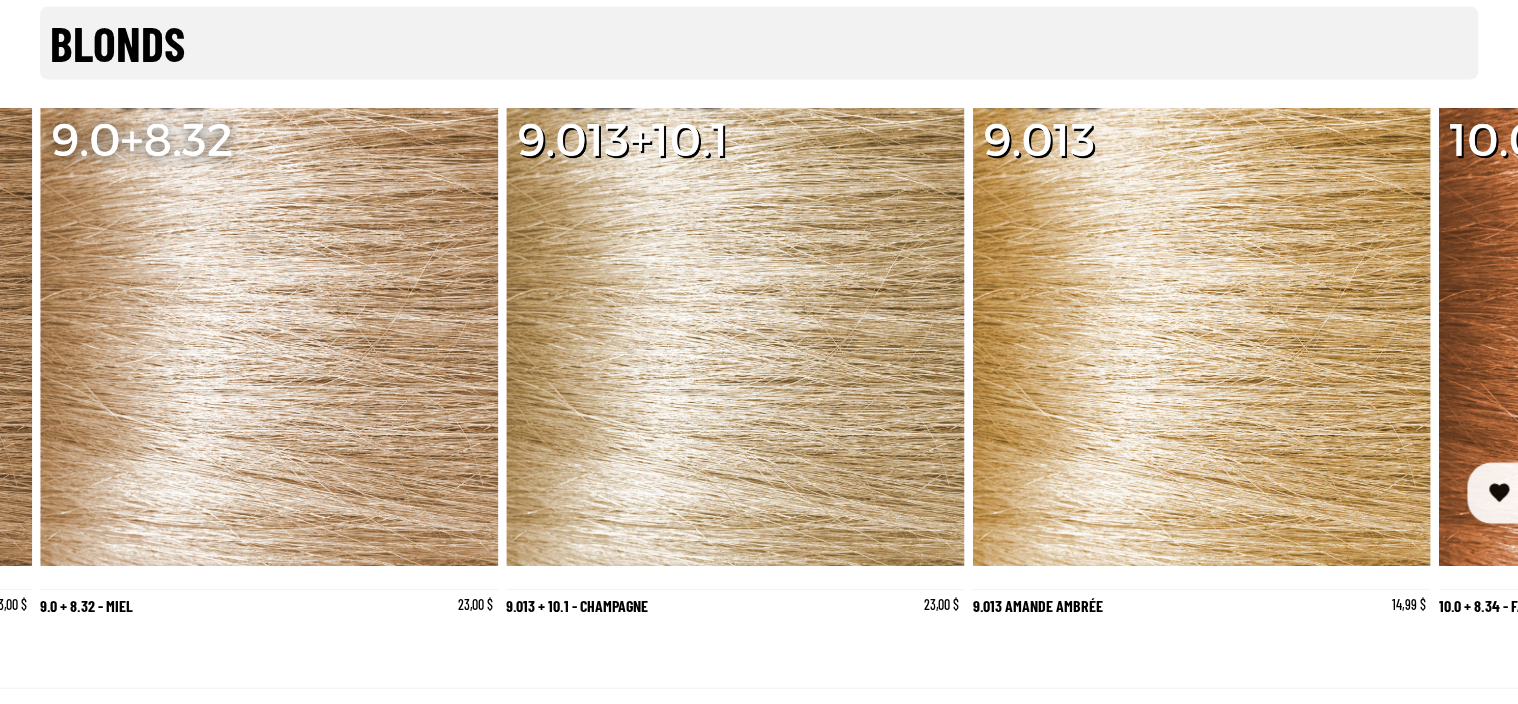 scroll, scrollTop: 0, scrollLeft: 932, axis: horizontal 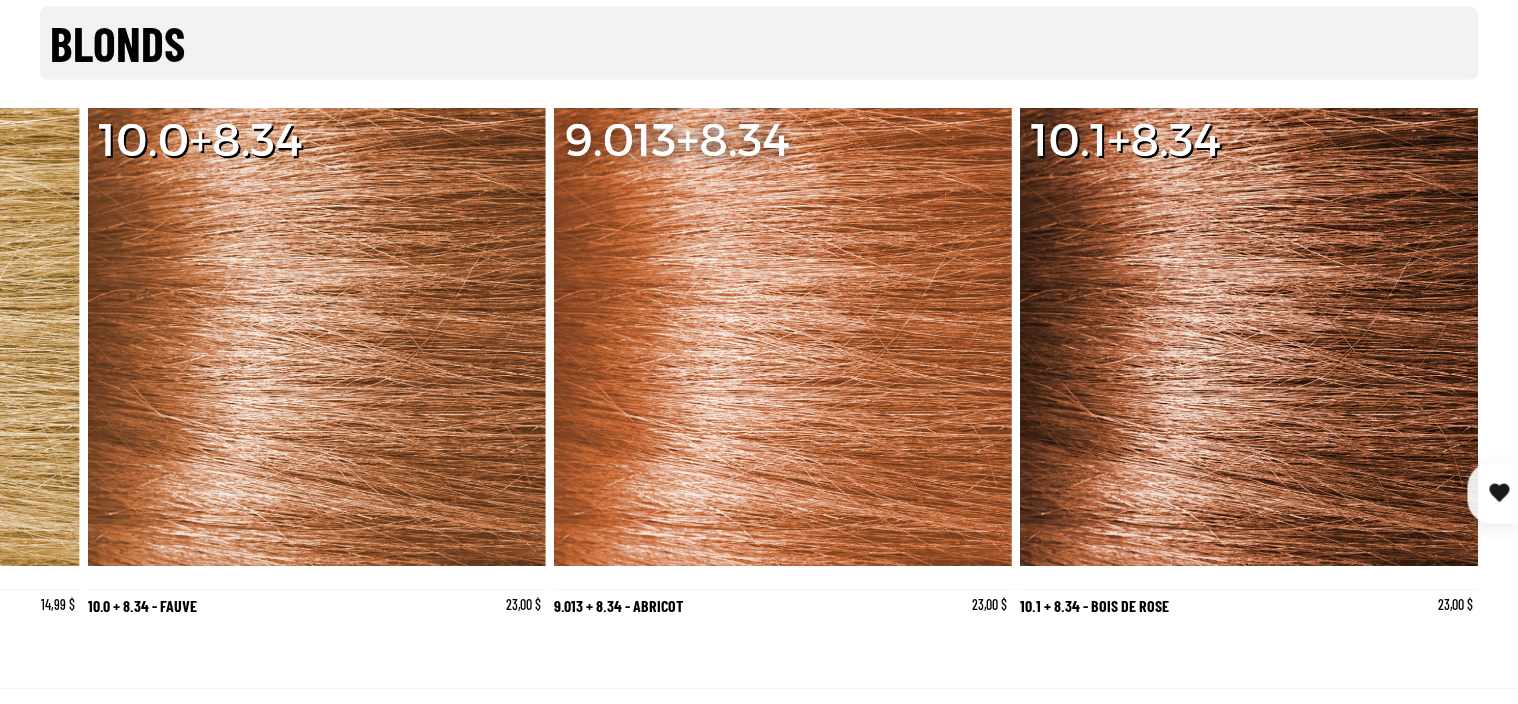 click at bounding box center (64, 366) 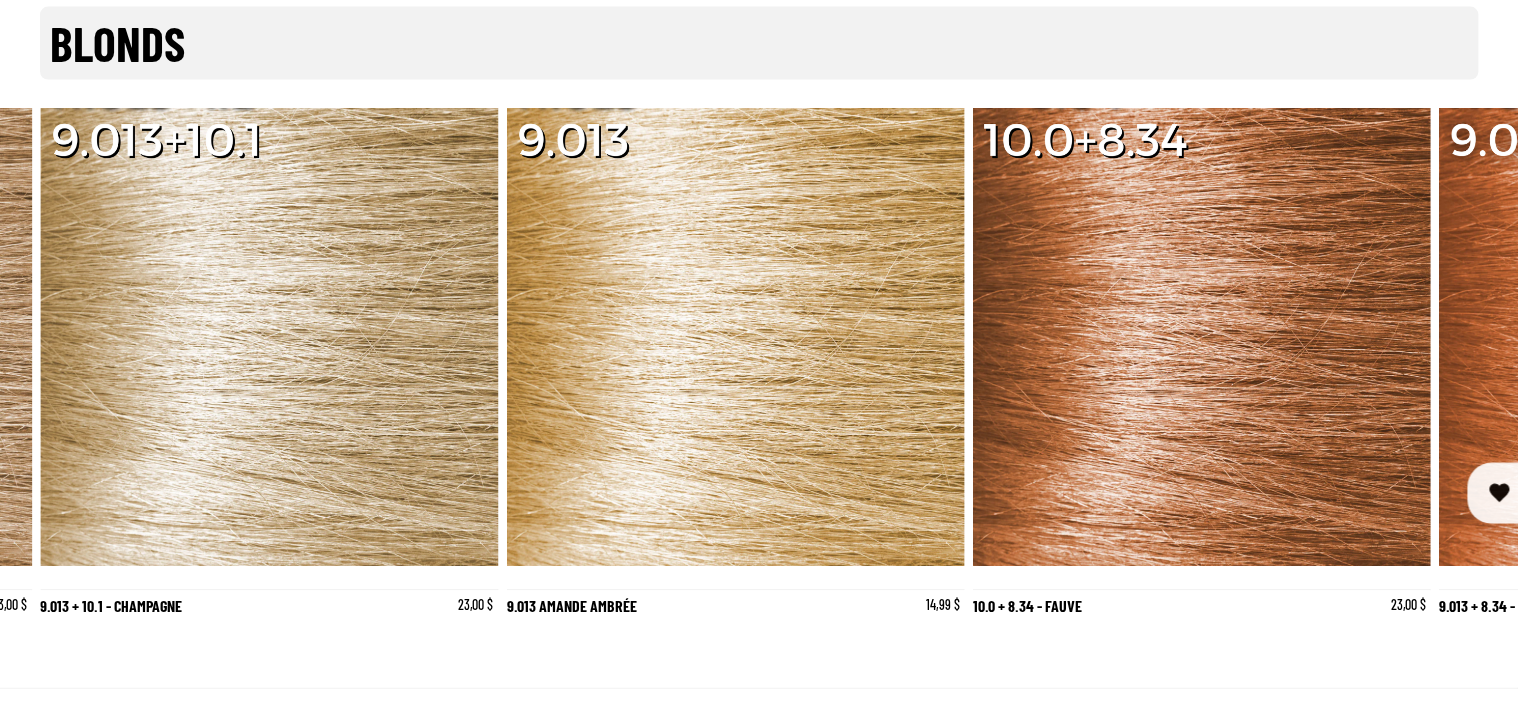 scroll, scrollTop: 0, scrollLeft: 932, axis: horizontal 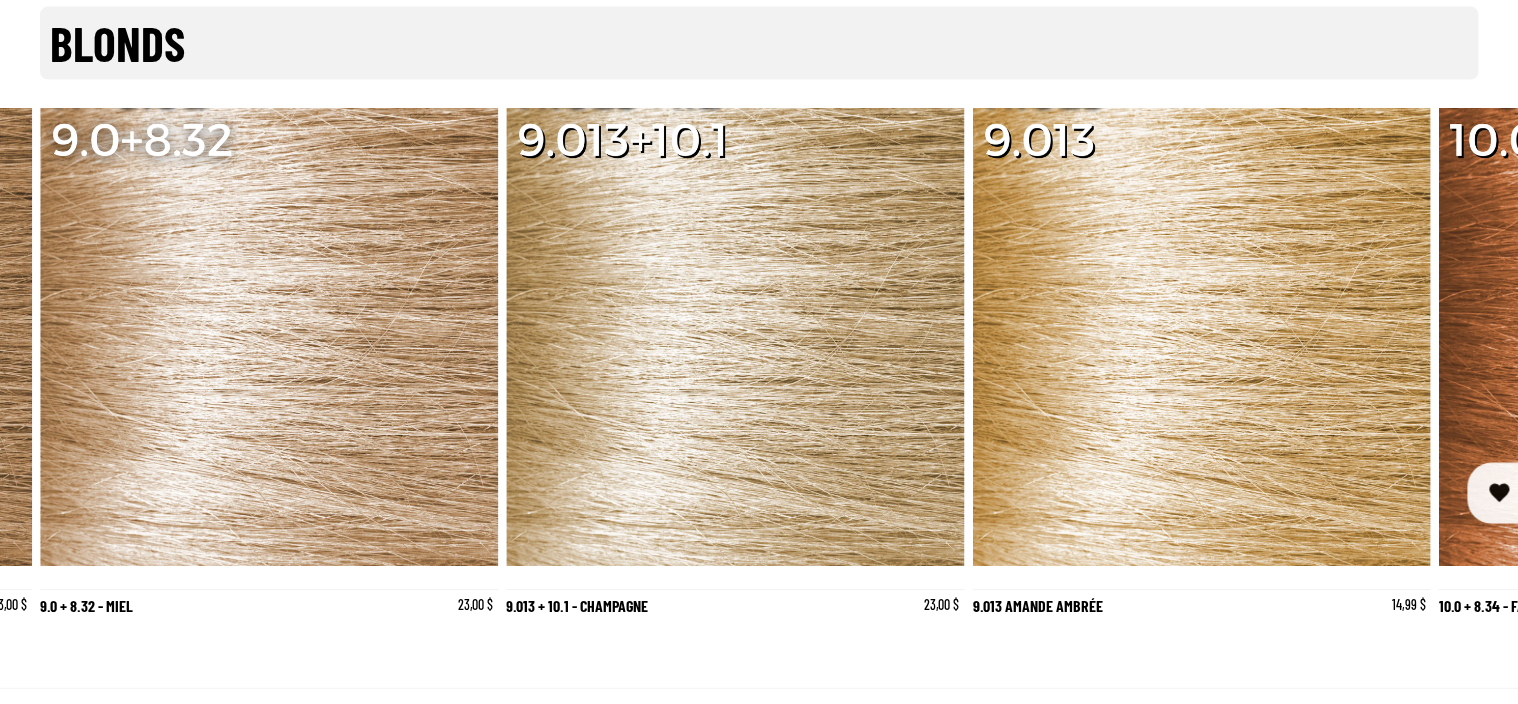 click at bounding box center (1454, 366) 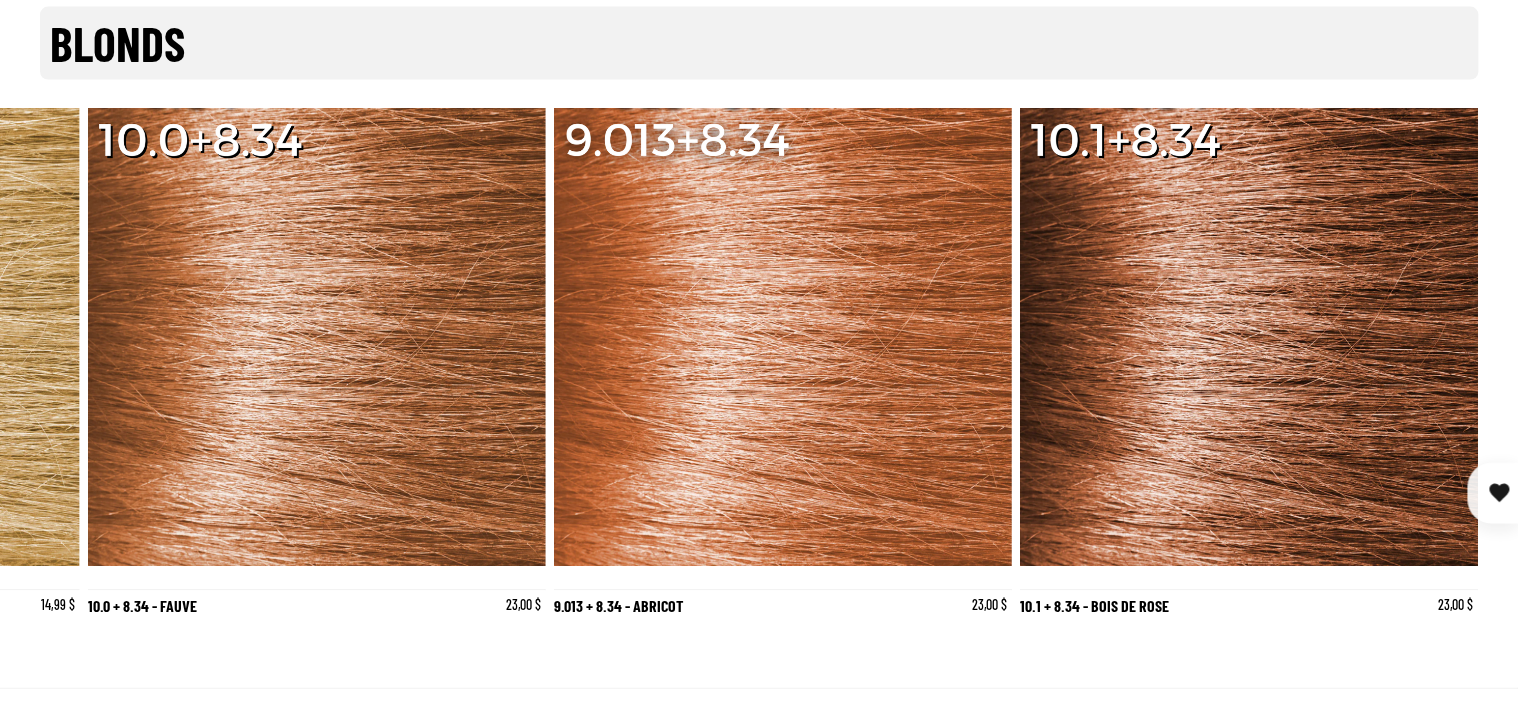 scroll, scrollTop: 0, scrollLeft: 2281, axis: horizontal 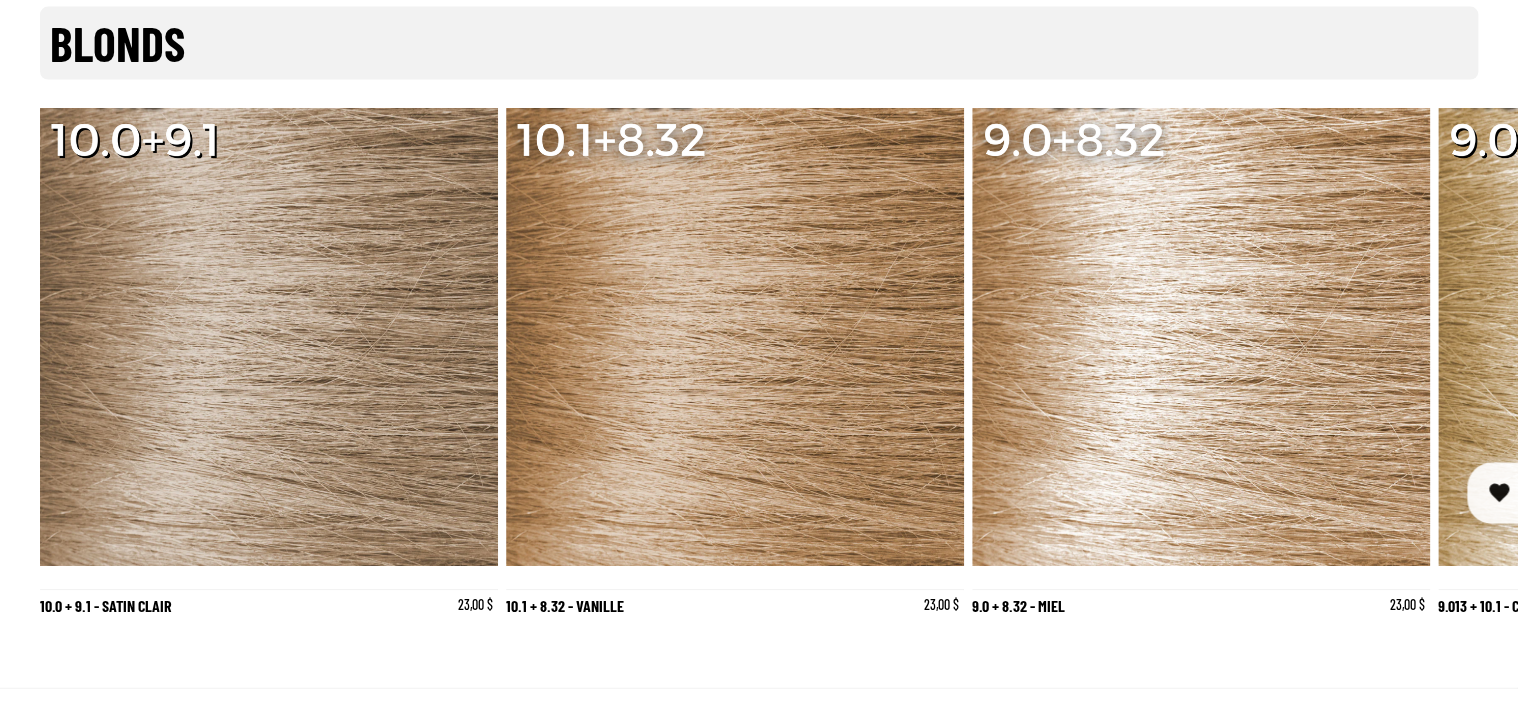 drag, startPoint x: 1300, startPoint y: 456, endPoint x: 1312, endPoint y: 455, distance: 12.0415945 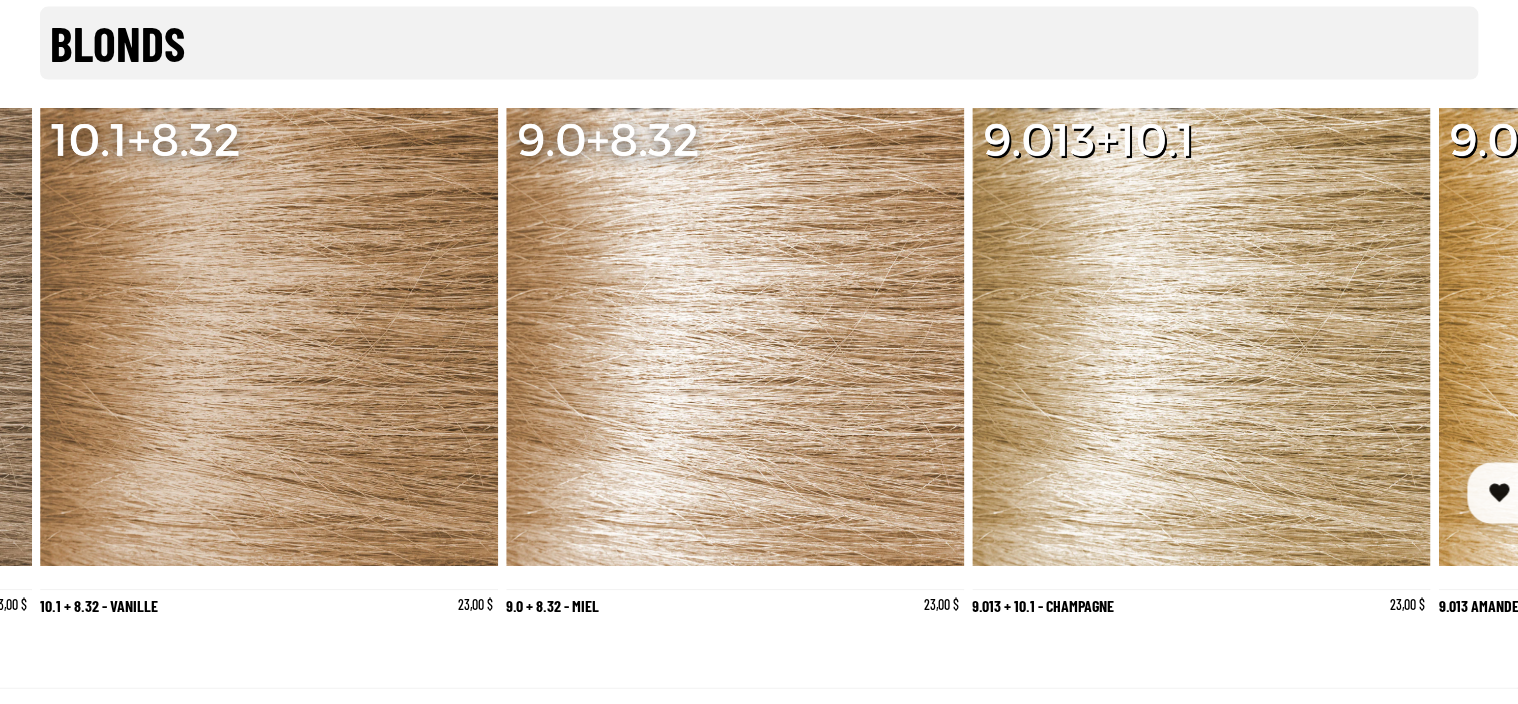 scroll, scrollTop: 0, scrollLeft: 300, axis: horizontal 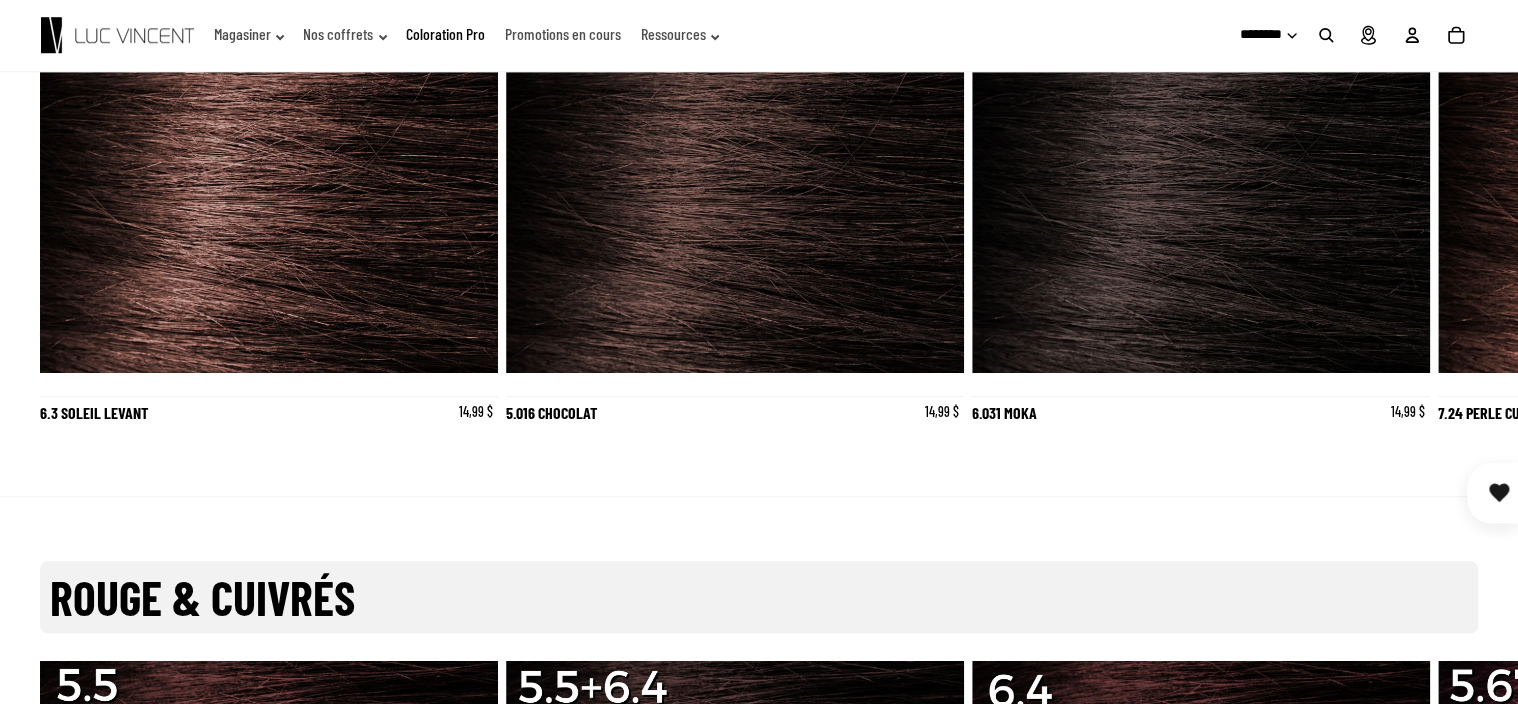 click on "Coloration Pro" 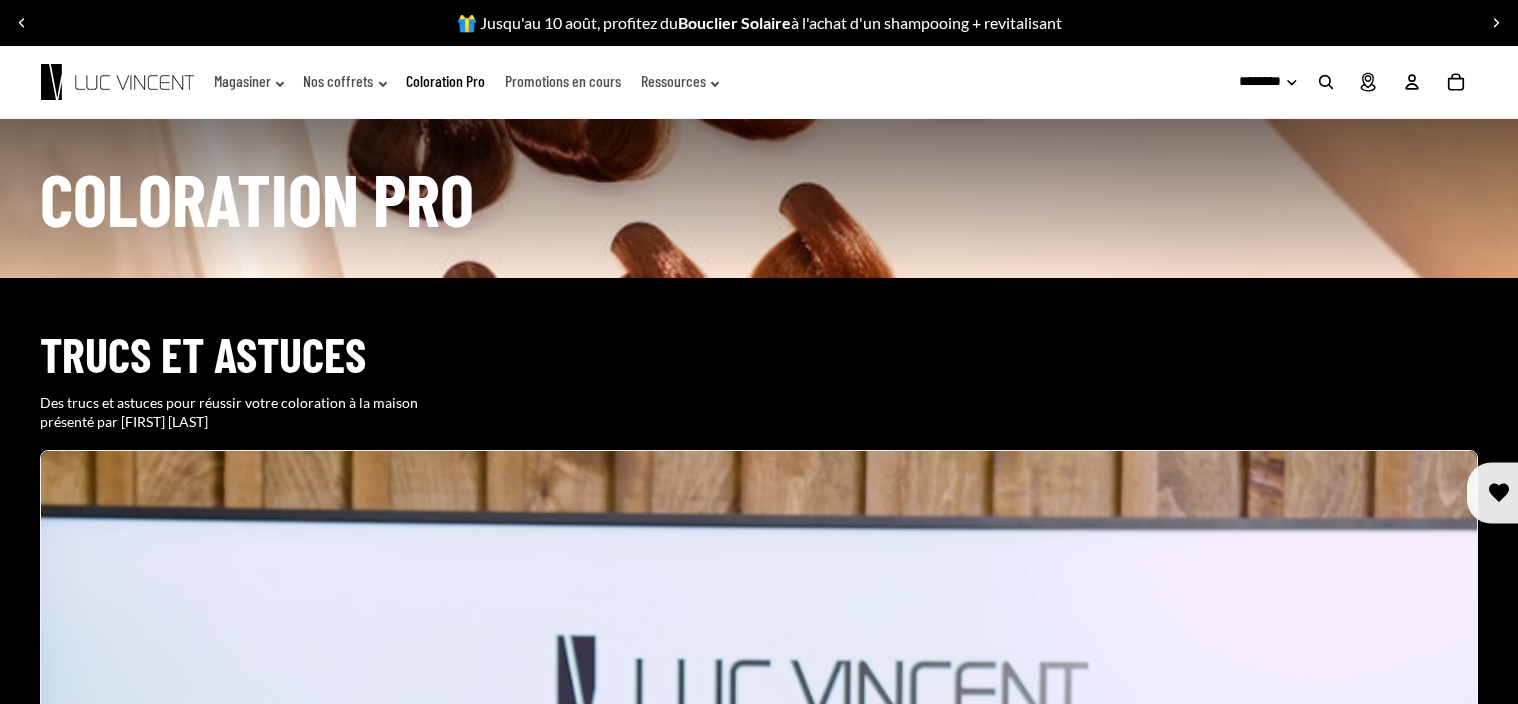 scroll, scrollTop: 0, scrollLeft: 0, axis: both 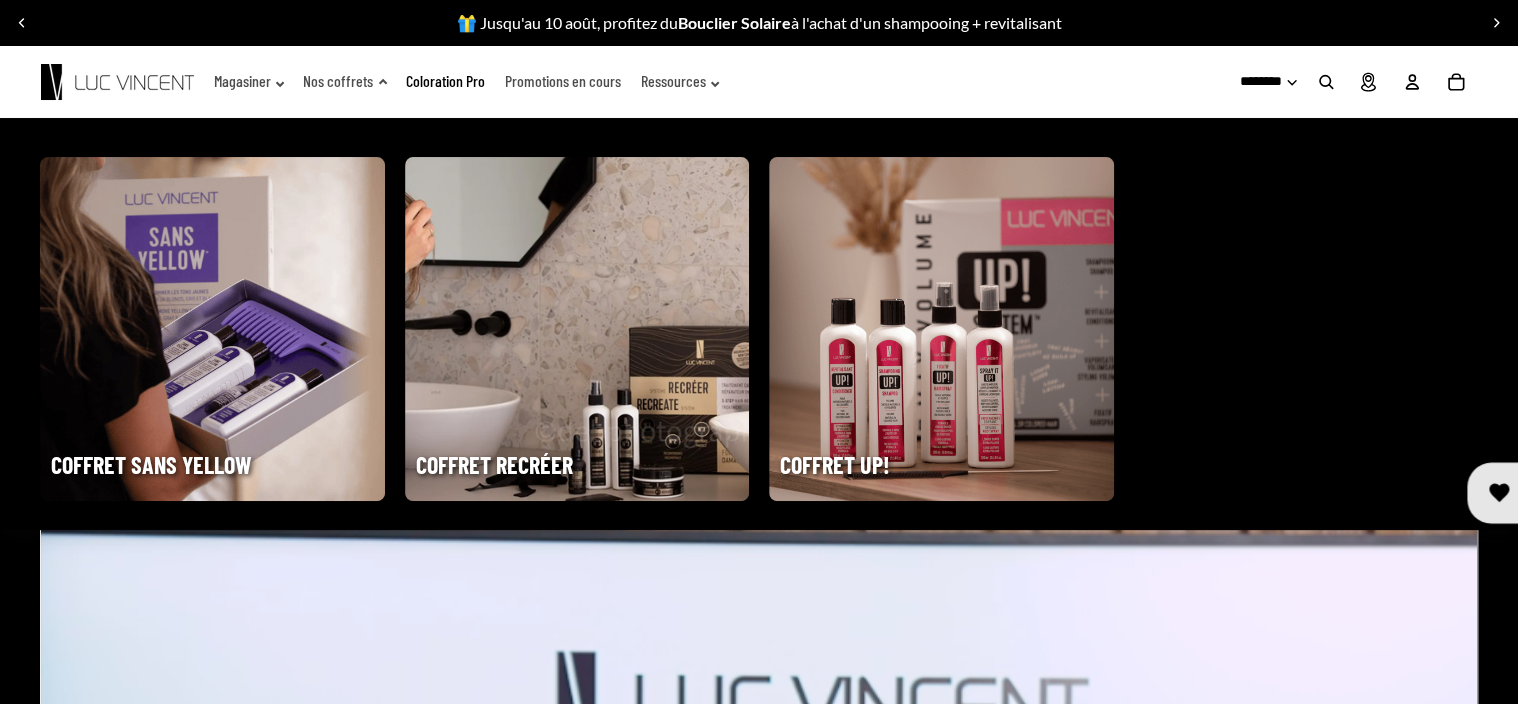 click on "Nos coffrets" 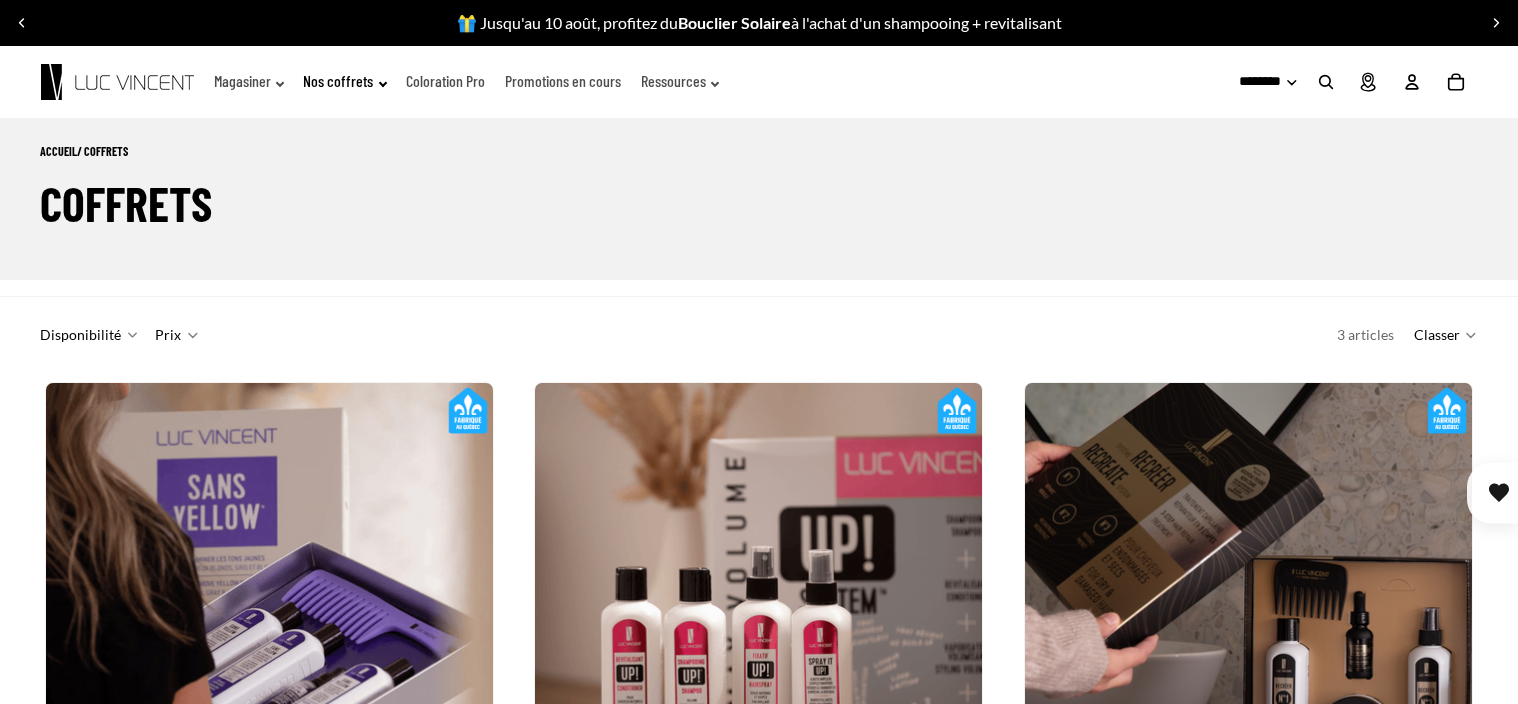 scroll, scrollTop: 0, scrollLeft: 0, axis: both 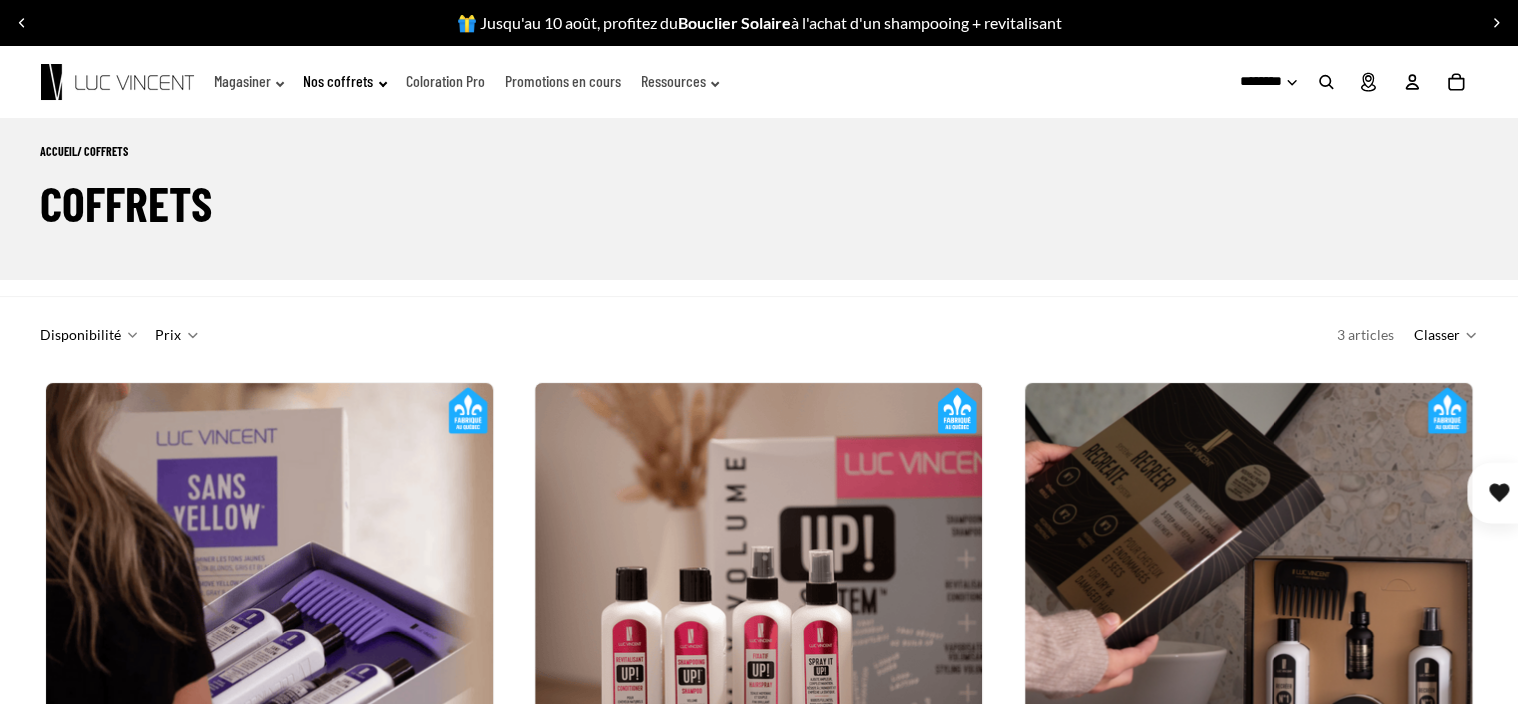click on "Coloration Pro" 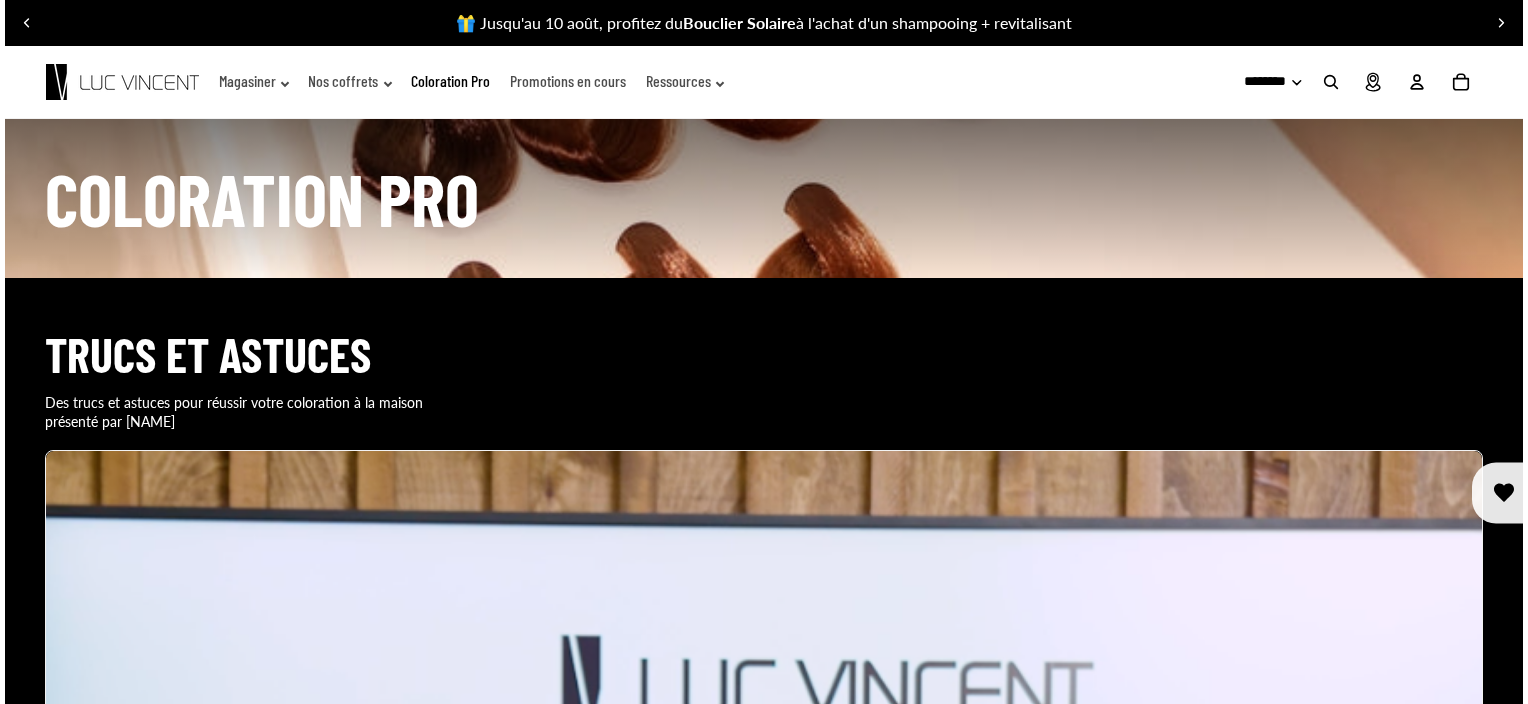 scroll, scrollTop: 0, scrollLeft: 0, axis: both 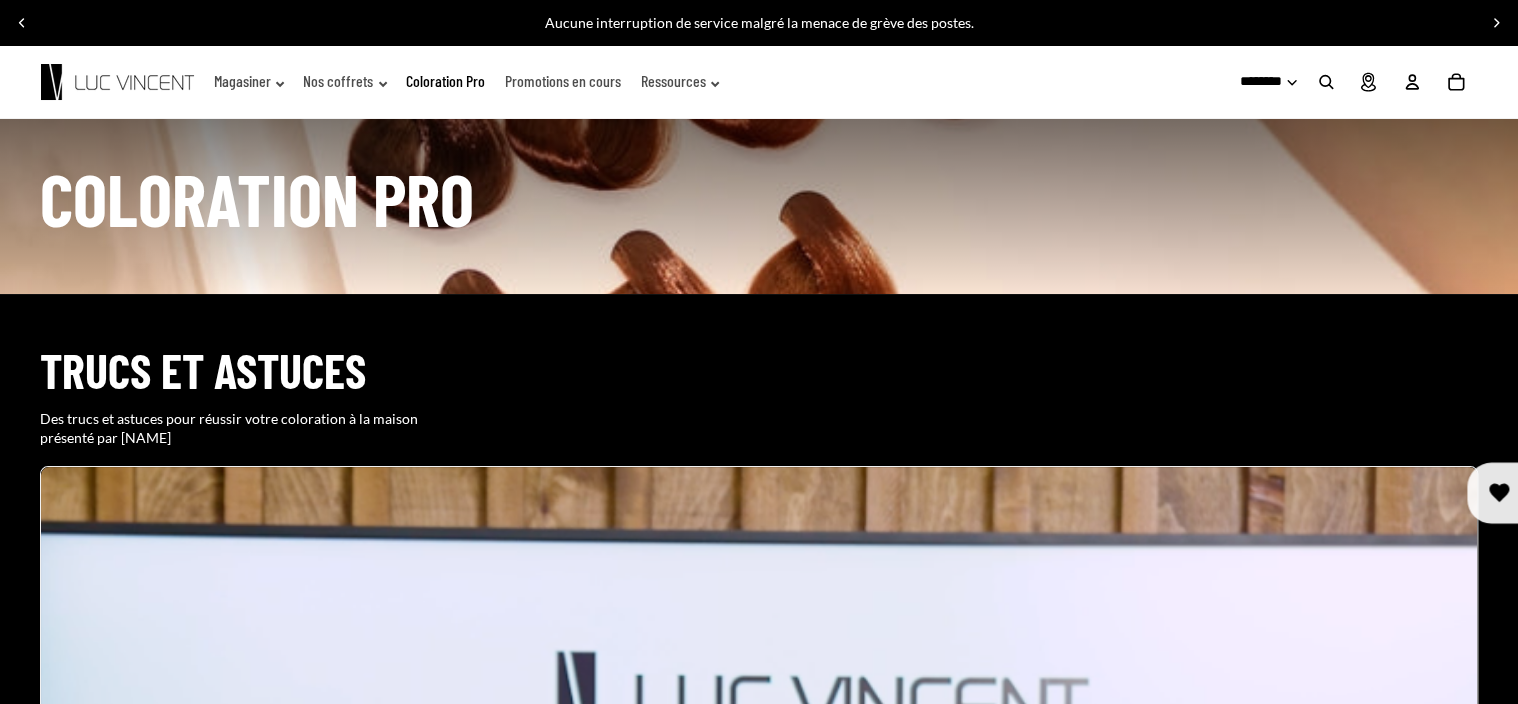 click at bounding box center [1326, 82] 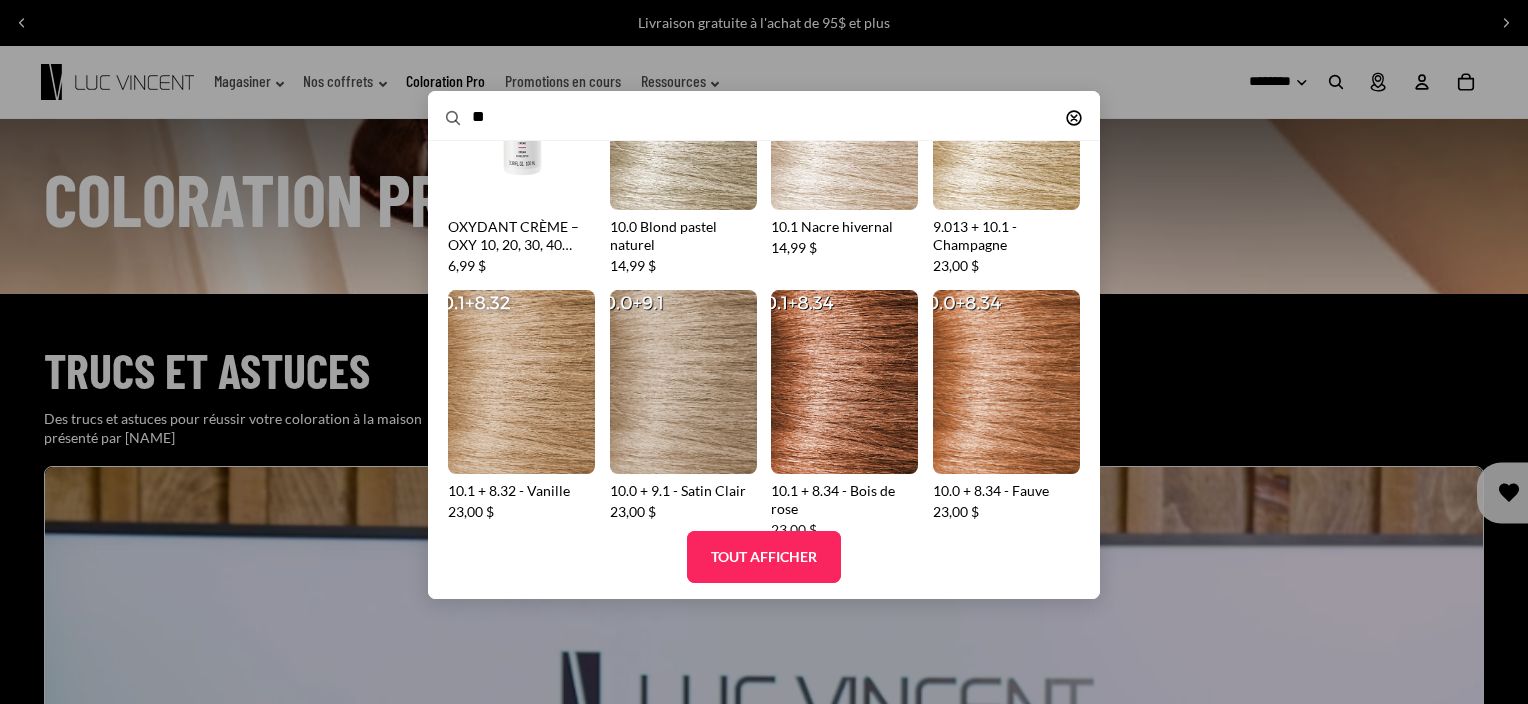 scroll, scrollTop: 192, scrollLeft: 0, axis: vertical 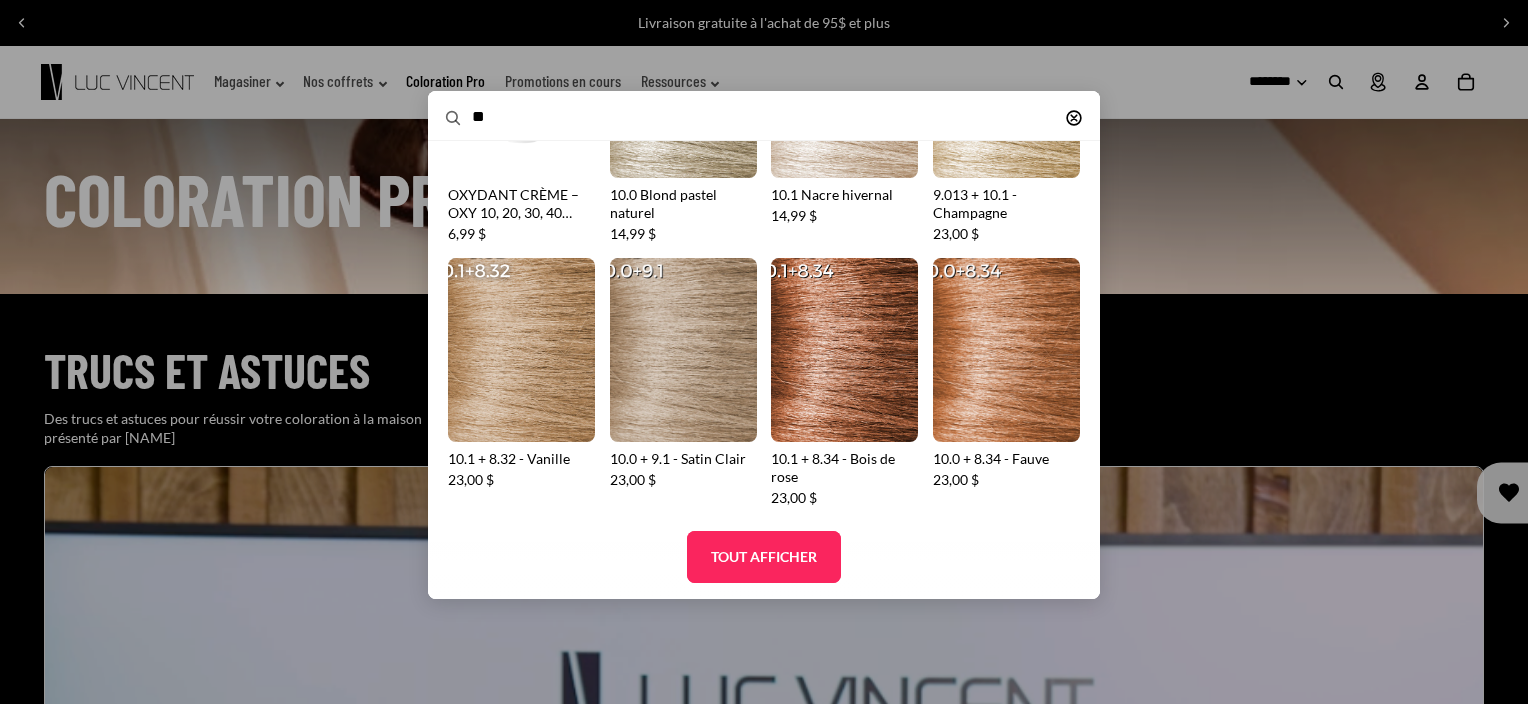 type on "**" 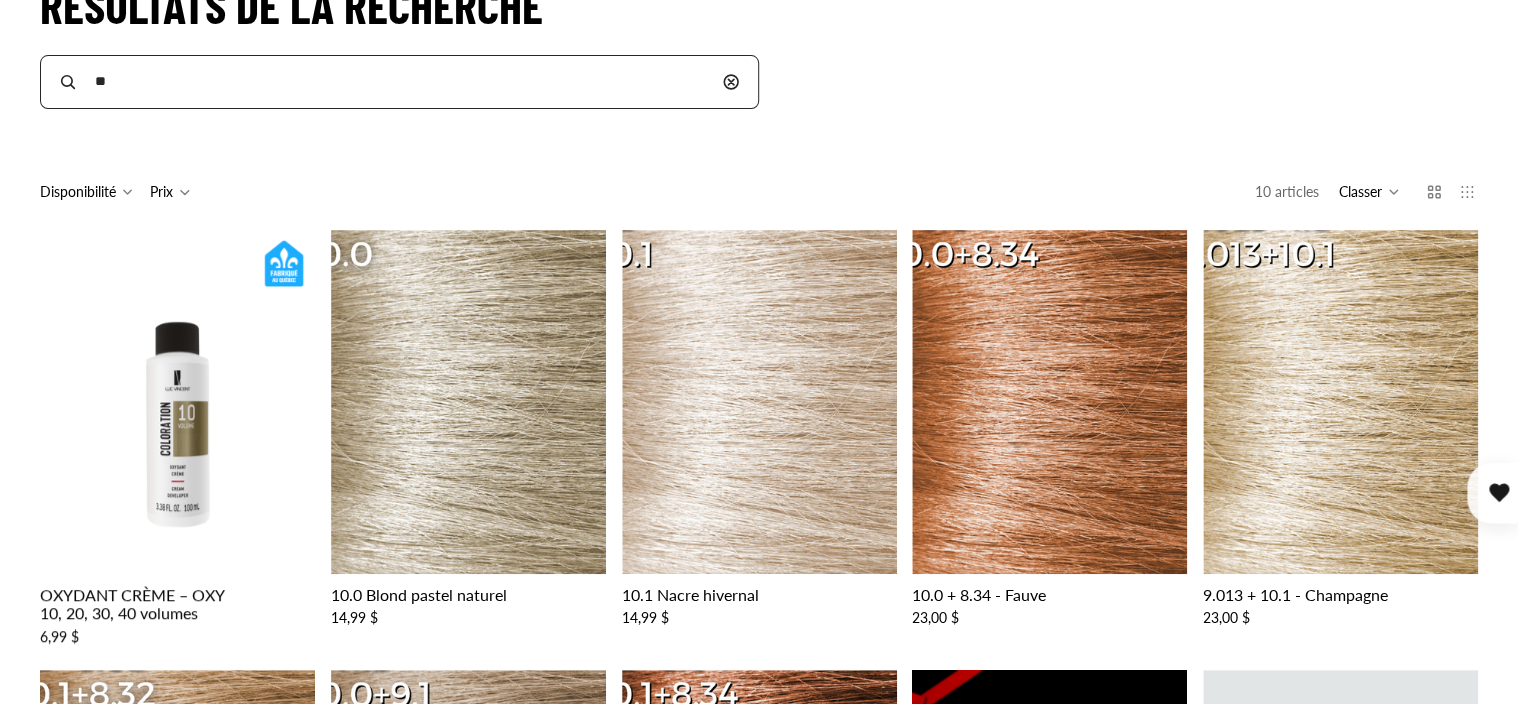 scroll, scrollTop: 200, scrollLeft: 0, axis: vertical 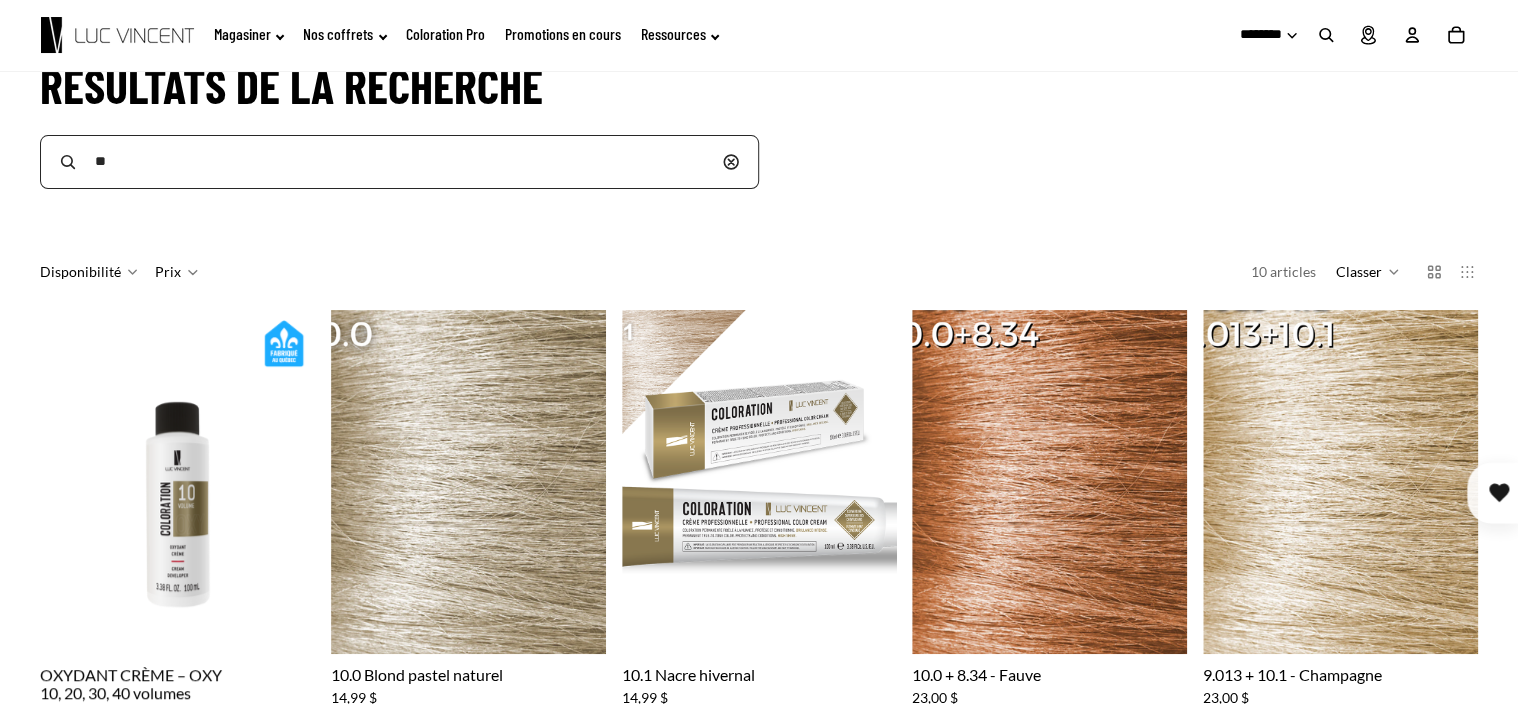 click on "**" at bounding box center [399, 162] 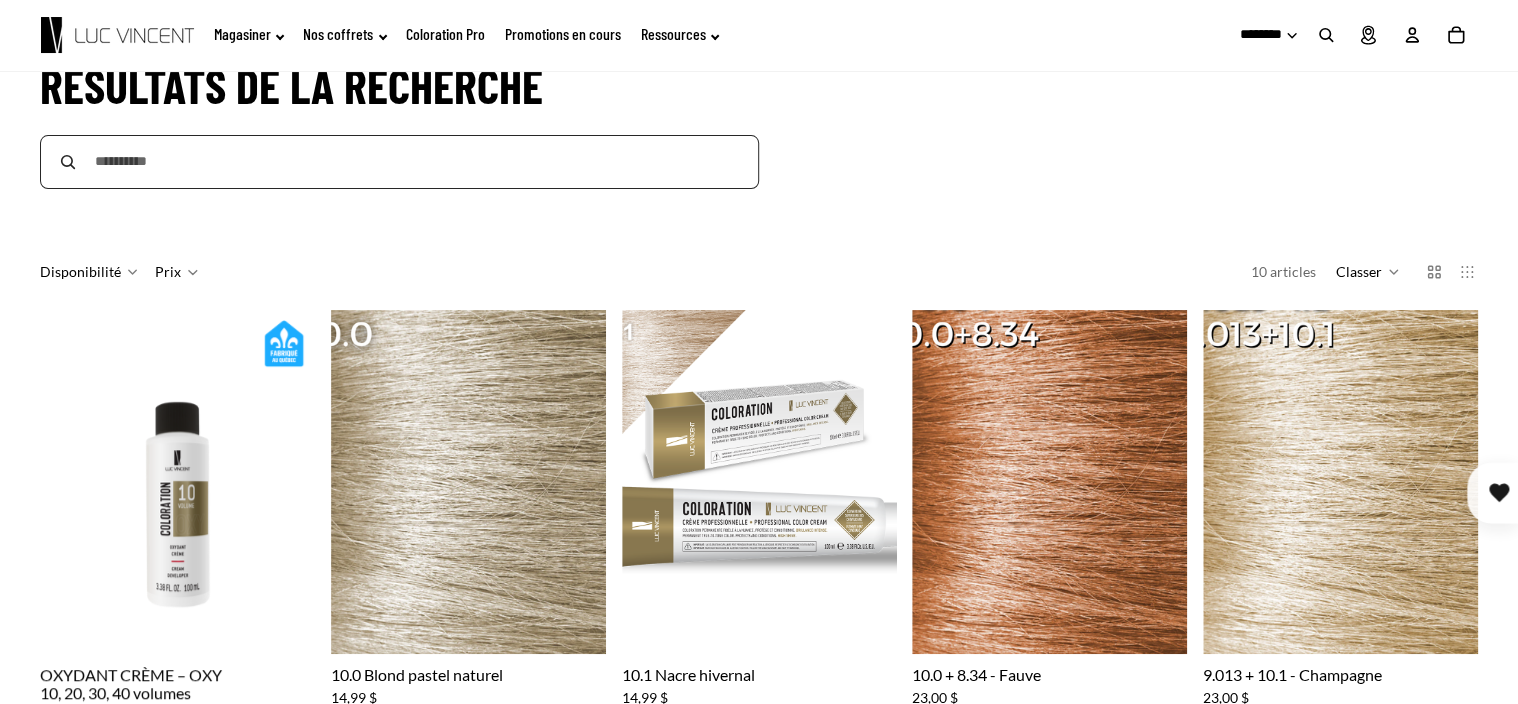 scroll, scrollTop: 0, scrollLeft: 0, axis: both 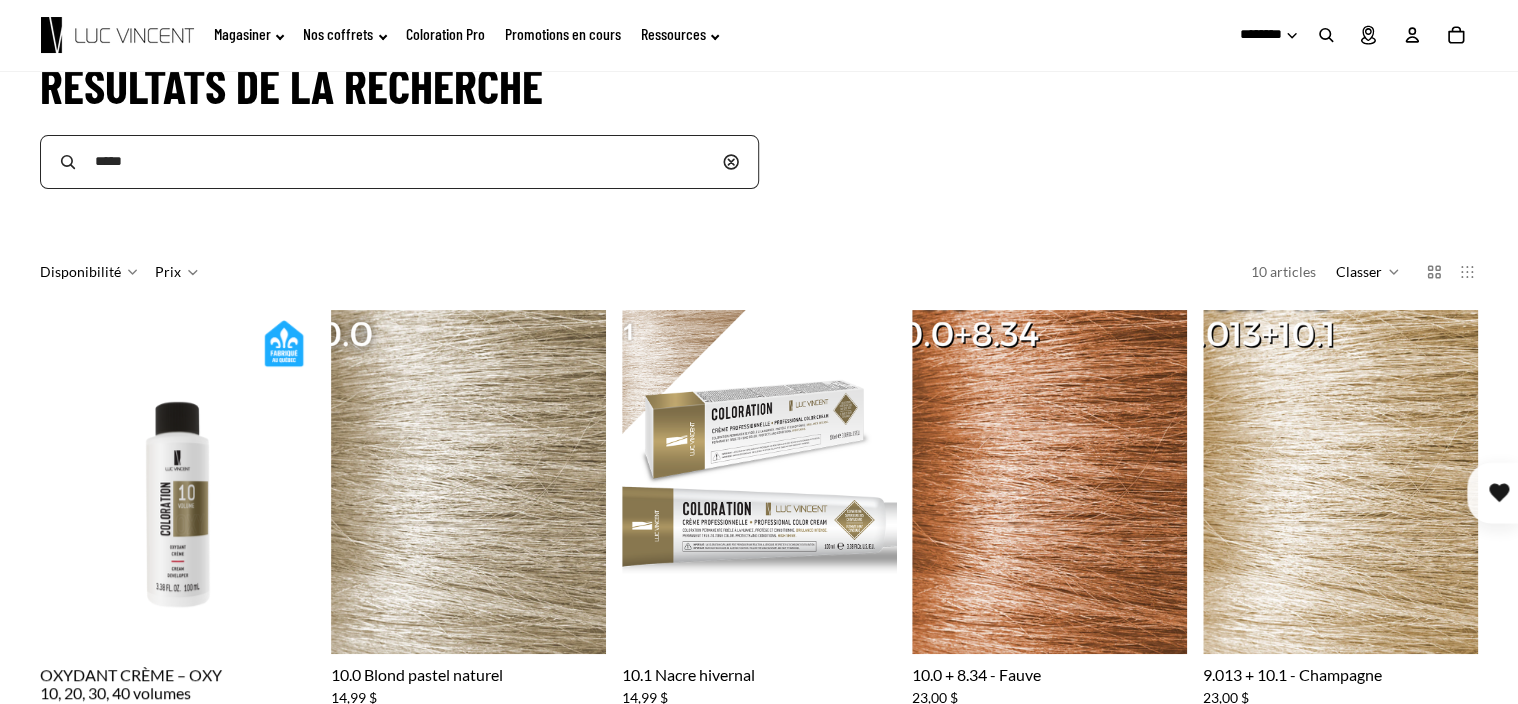 type on "*****" 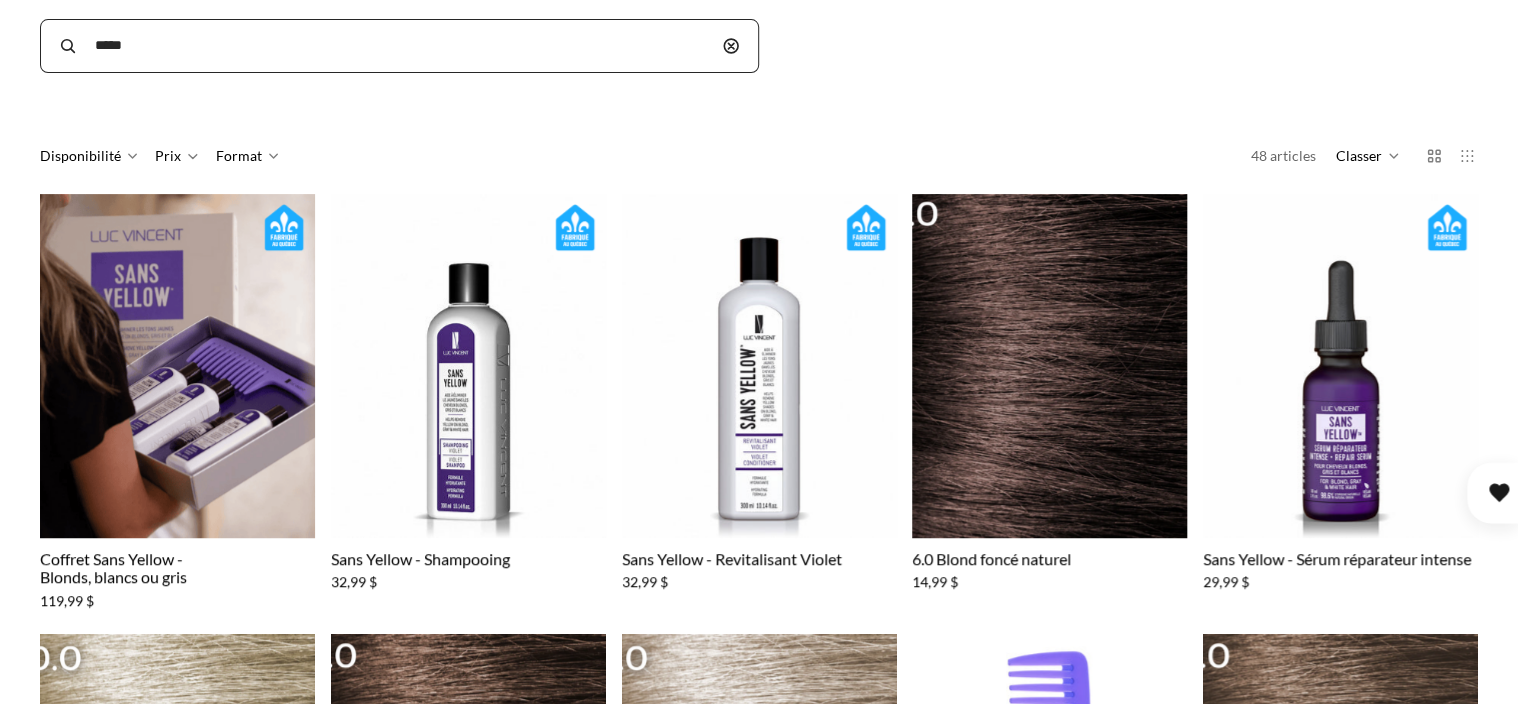 scroll, scrollTop: 300, scrollLeft: 0, axis: vertical 